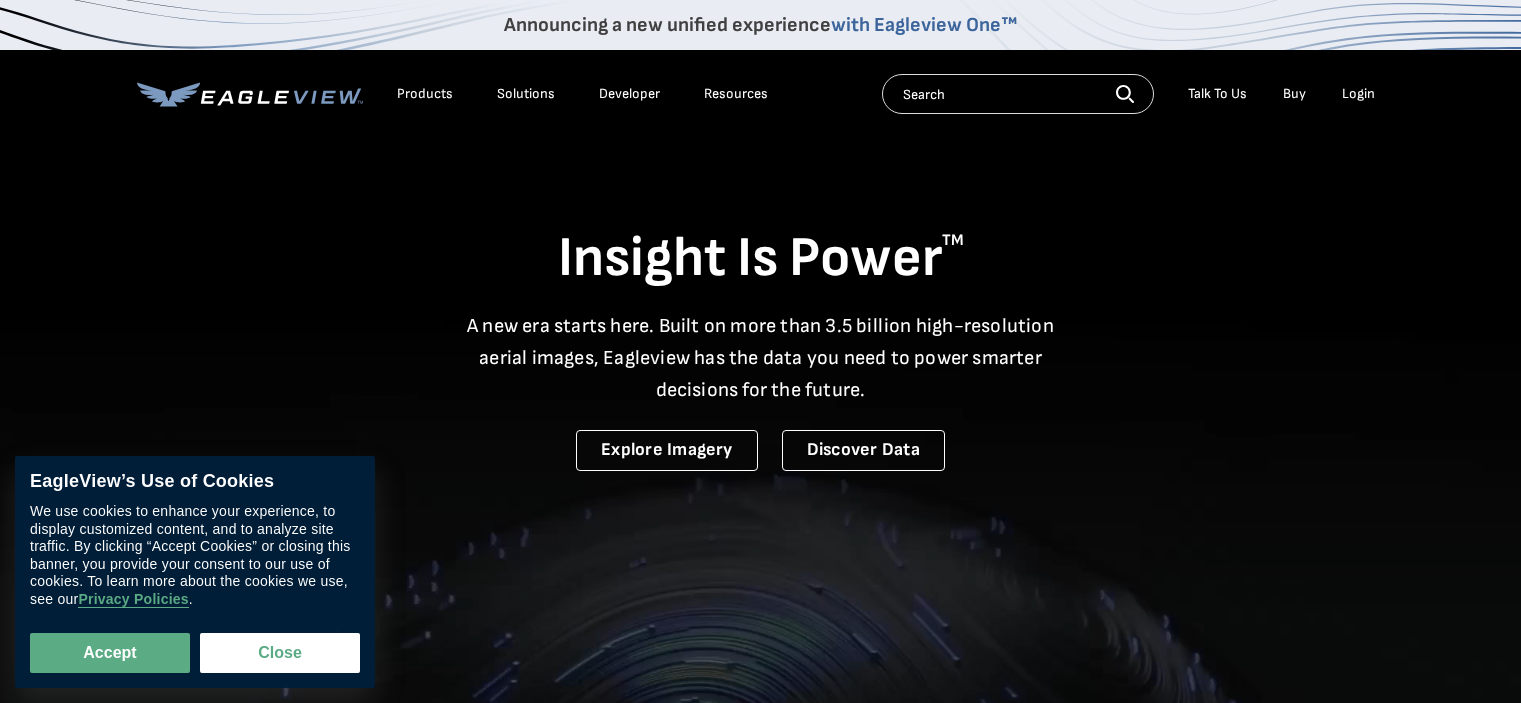 scroll, scrollTop: 0, scrollLeft: 0, axis: both 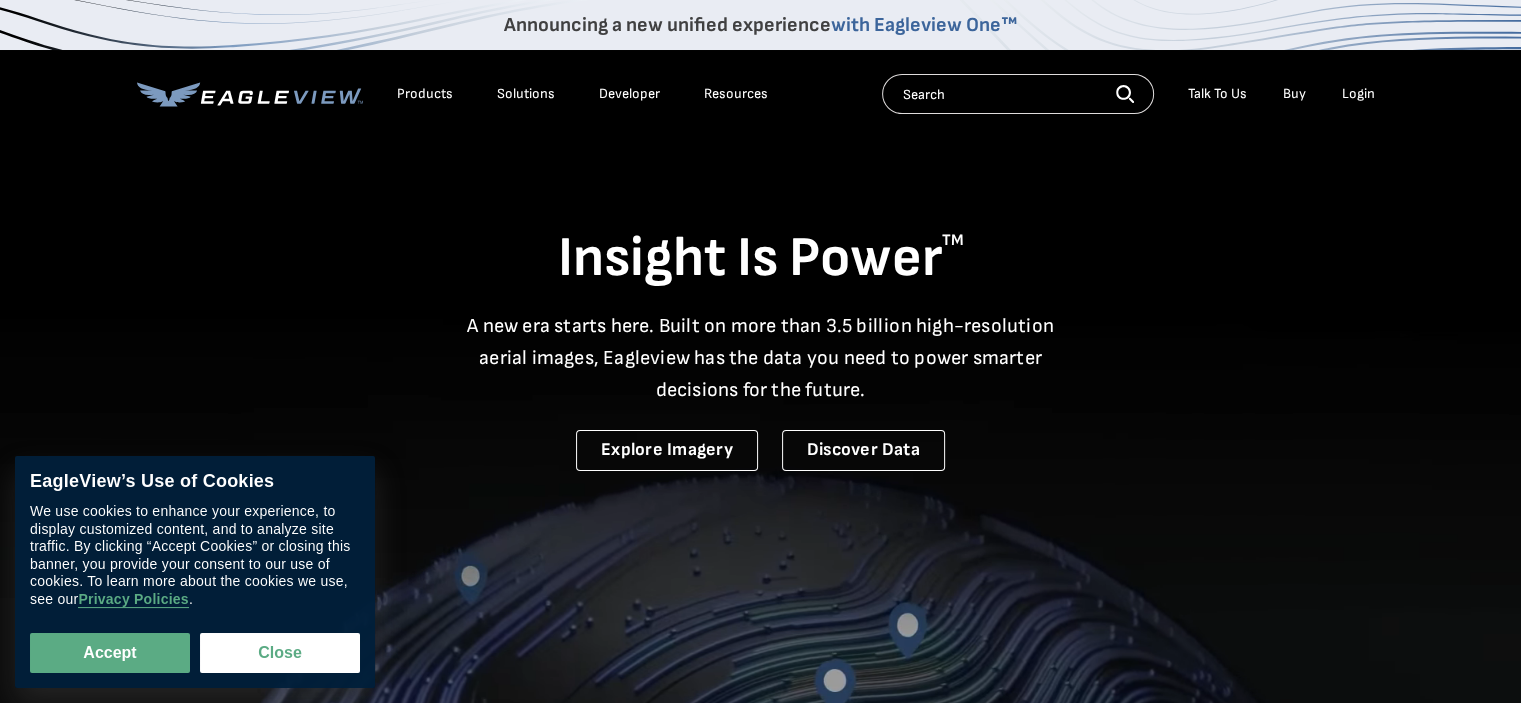 click on "Login" at bounding box center [1358, 94] 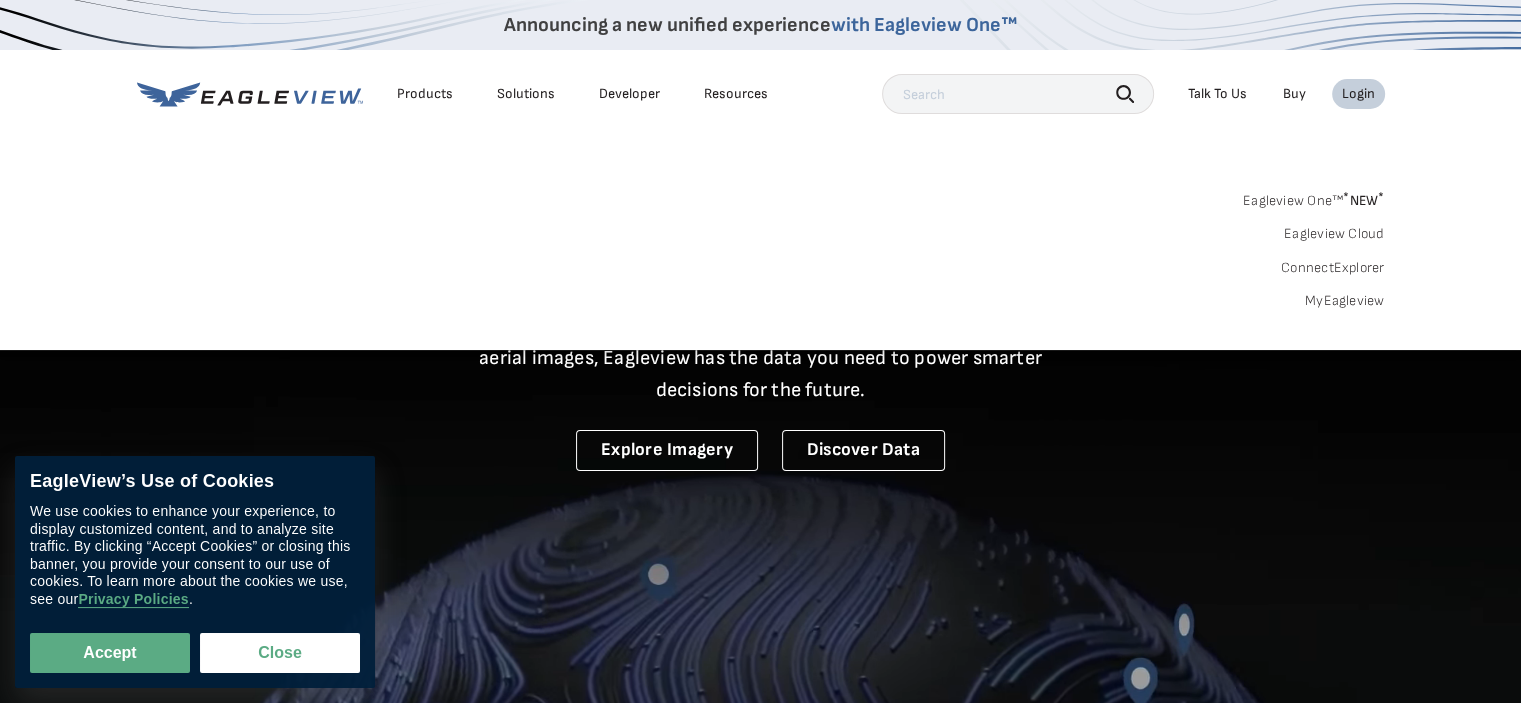 click on "MyEagleview" at bounding box center [1345, 301] 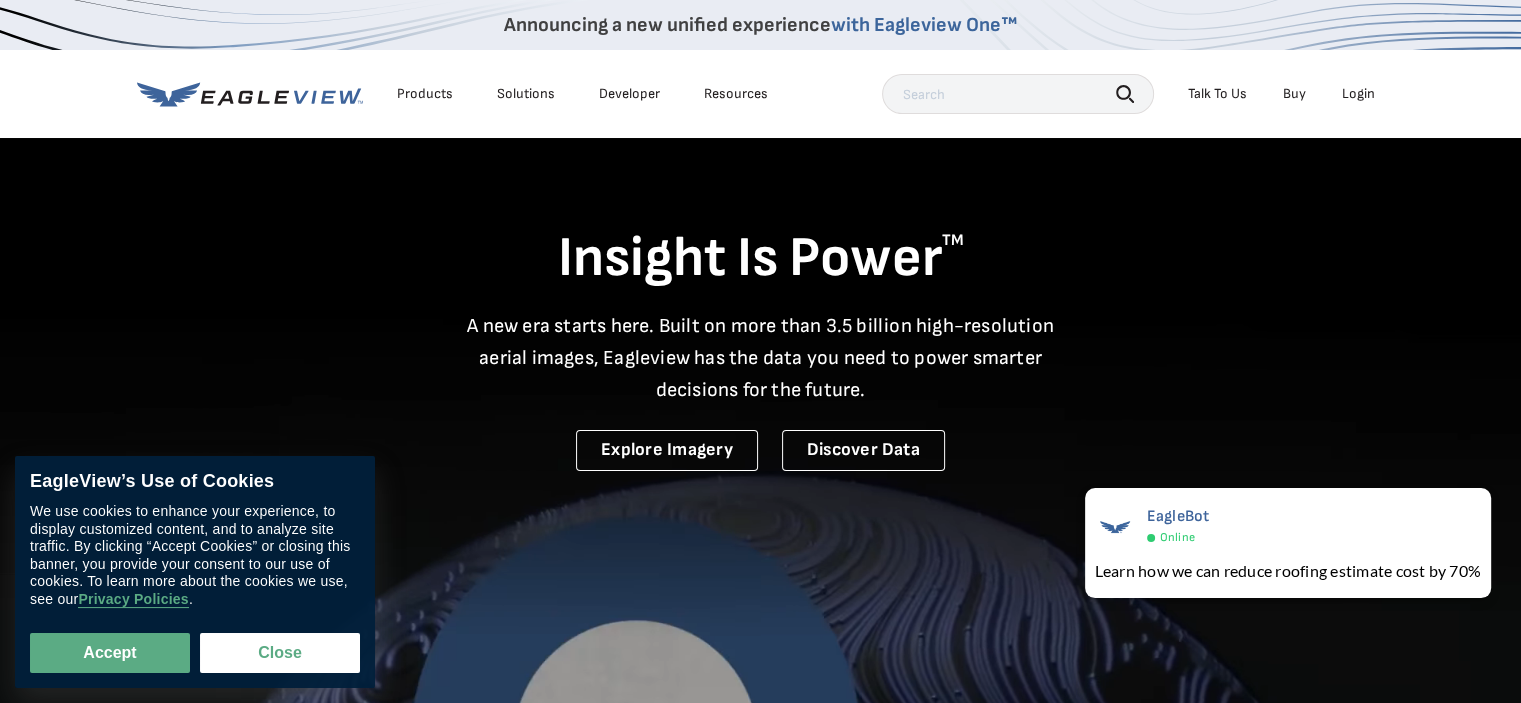 click on "Login" at bounding box center (1358, 94) 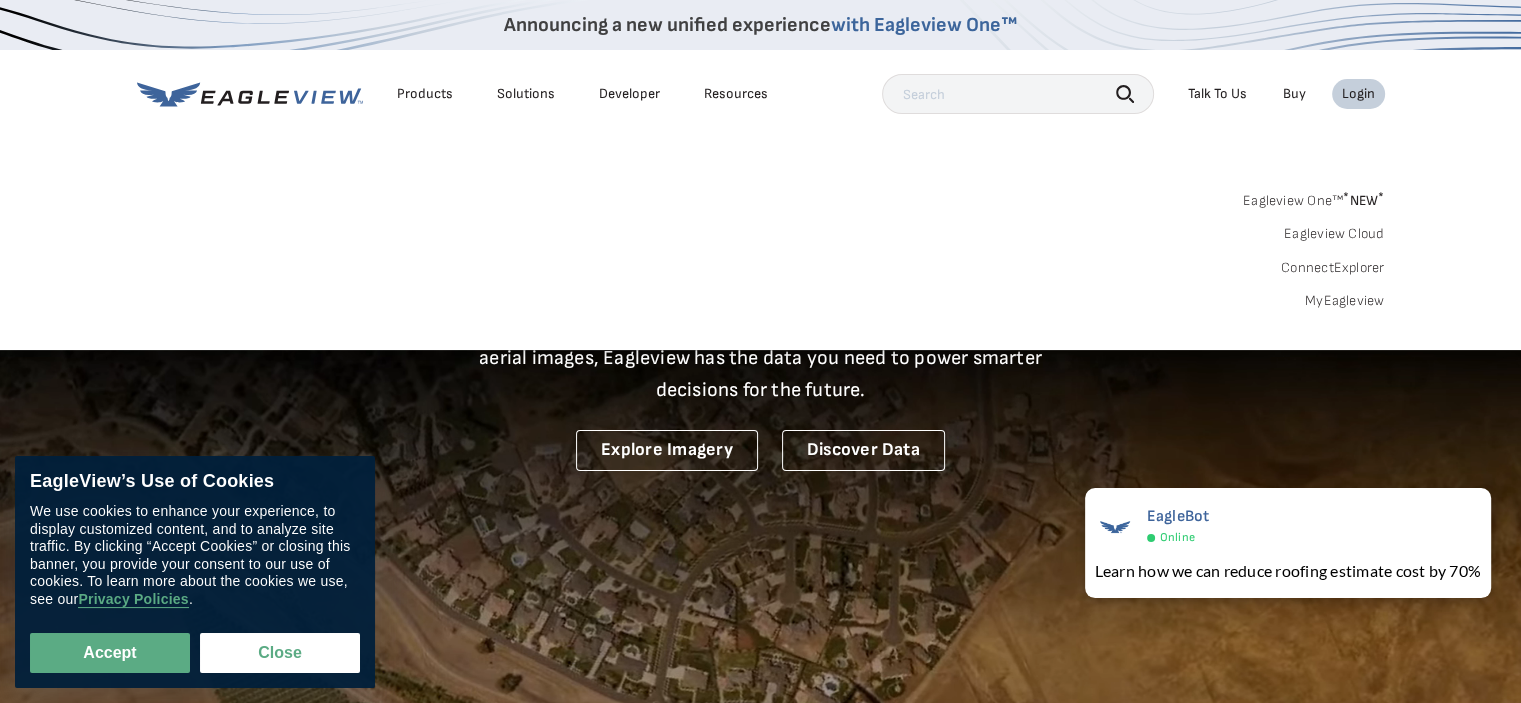 click on "MyEagleview" at bounding box center (1345, 301) 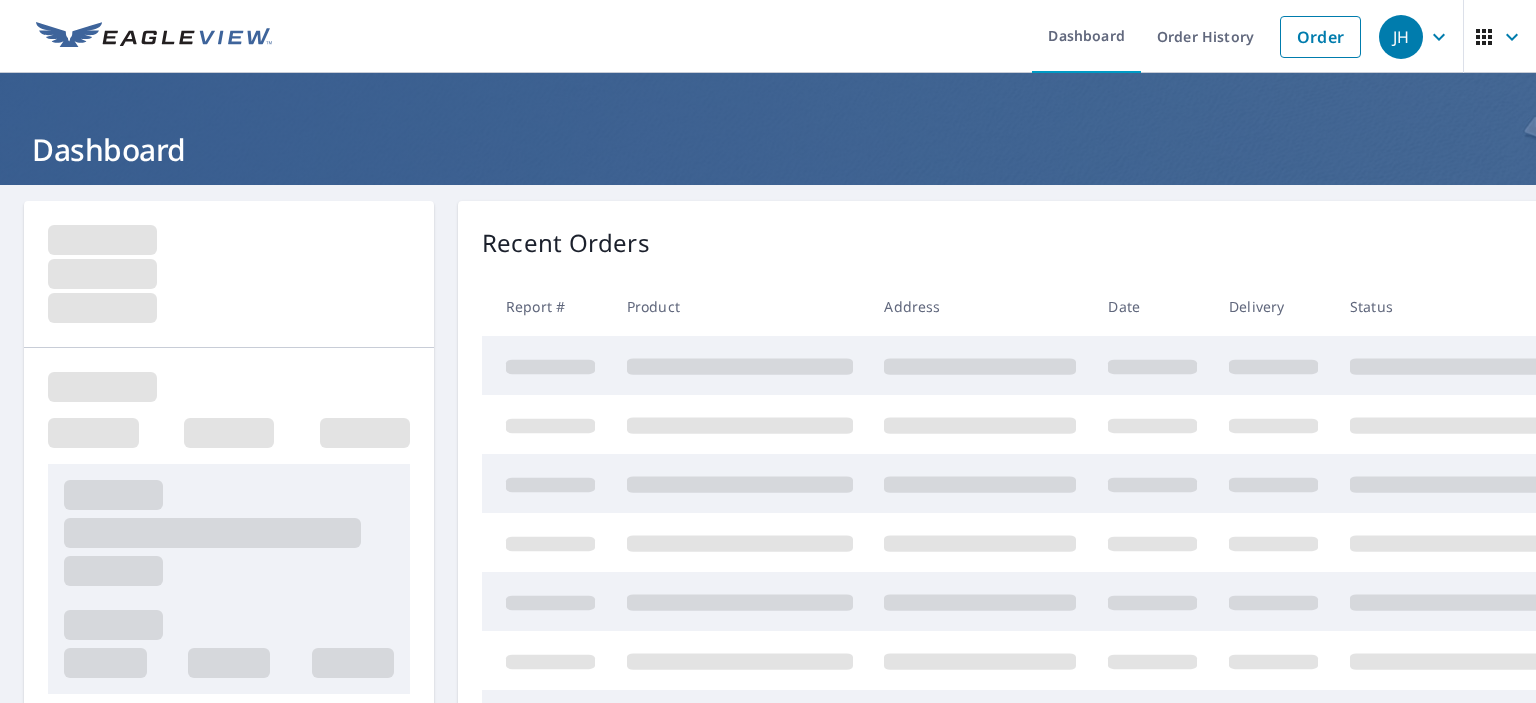 scroll, scrollTop: 0, scrollLeft: 0, axis: both 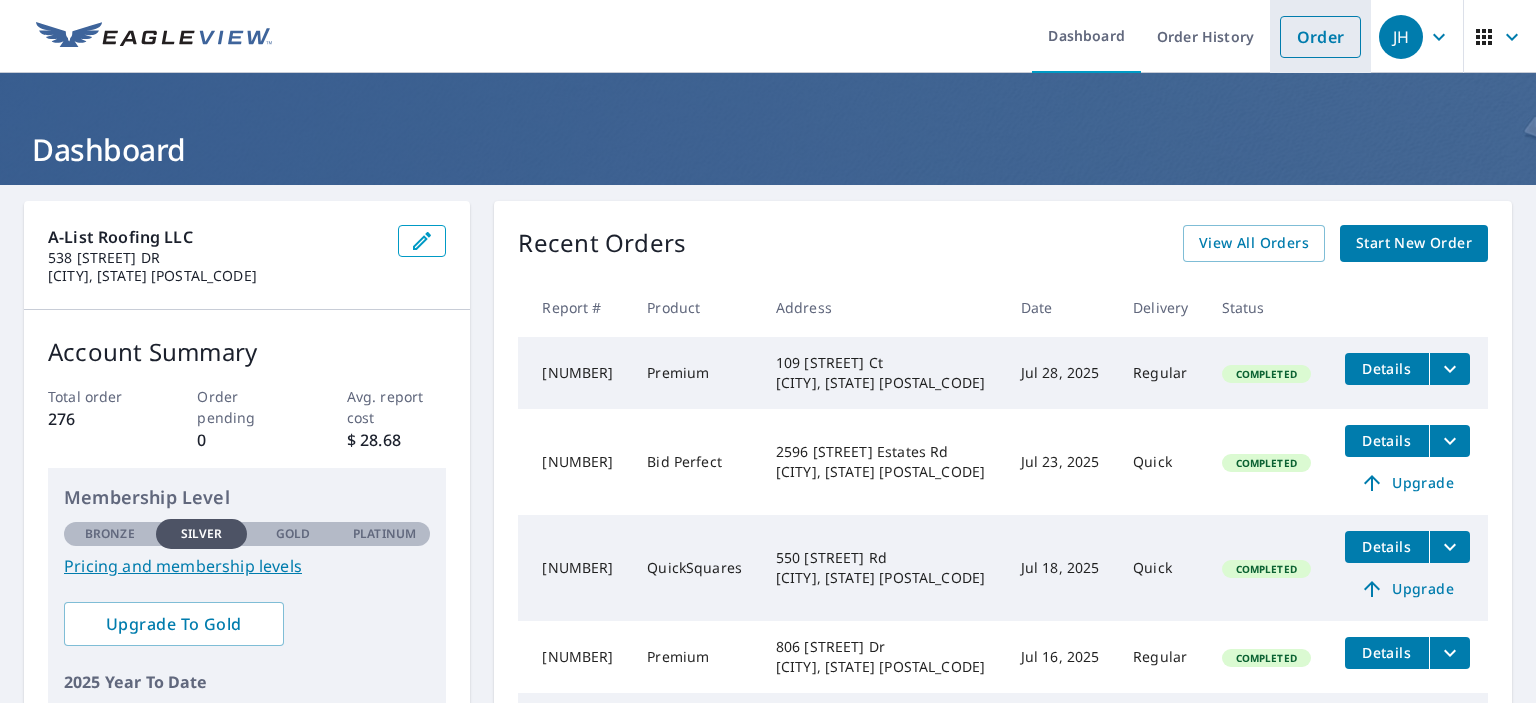 click on "Order" at bounding box center (1320, 37) 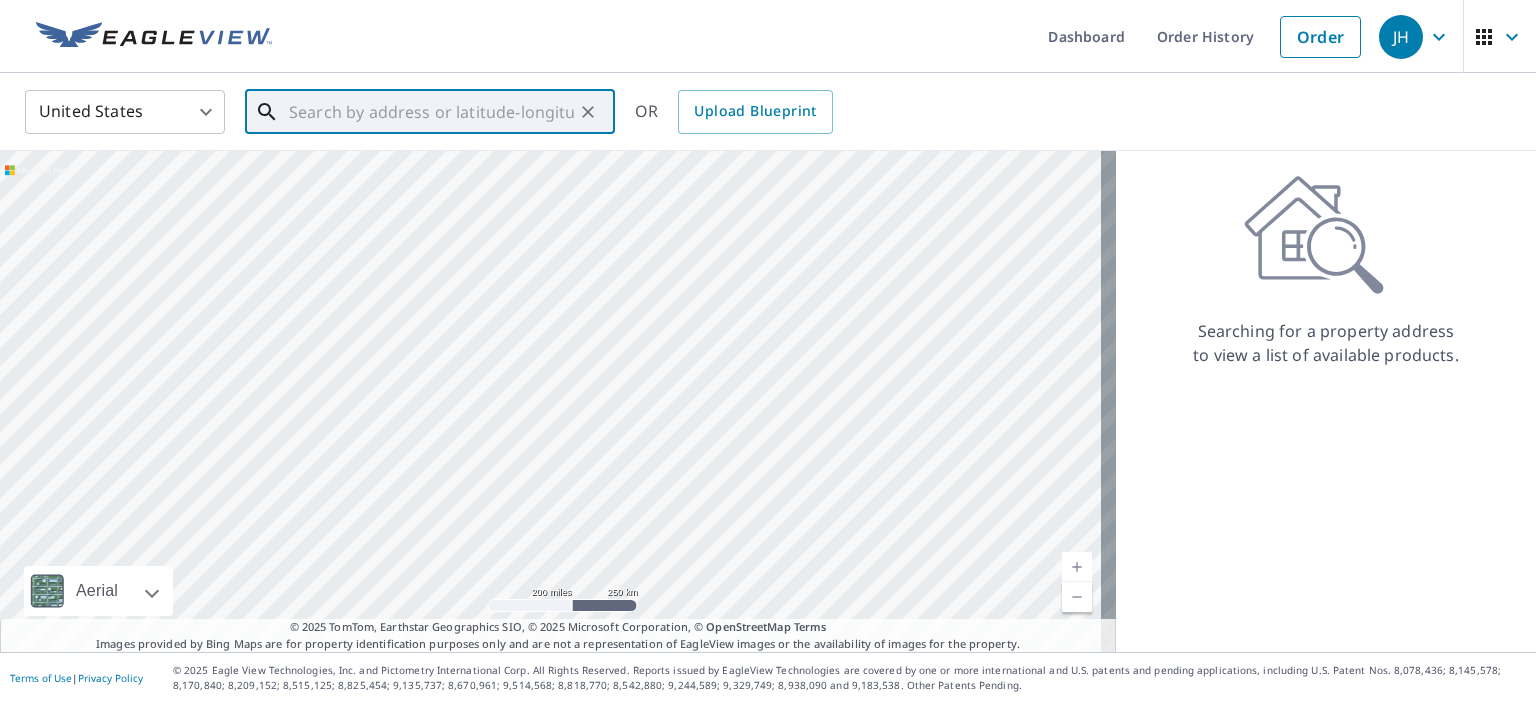 click at bounding box center [431, 112] 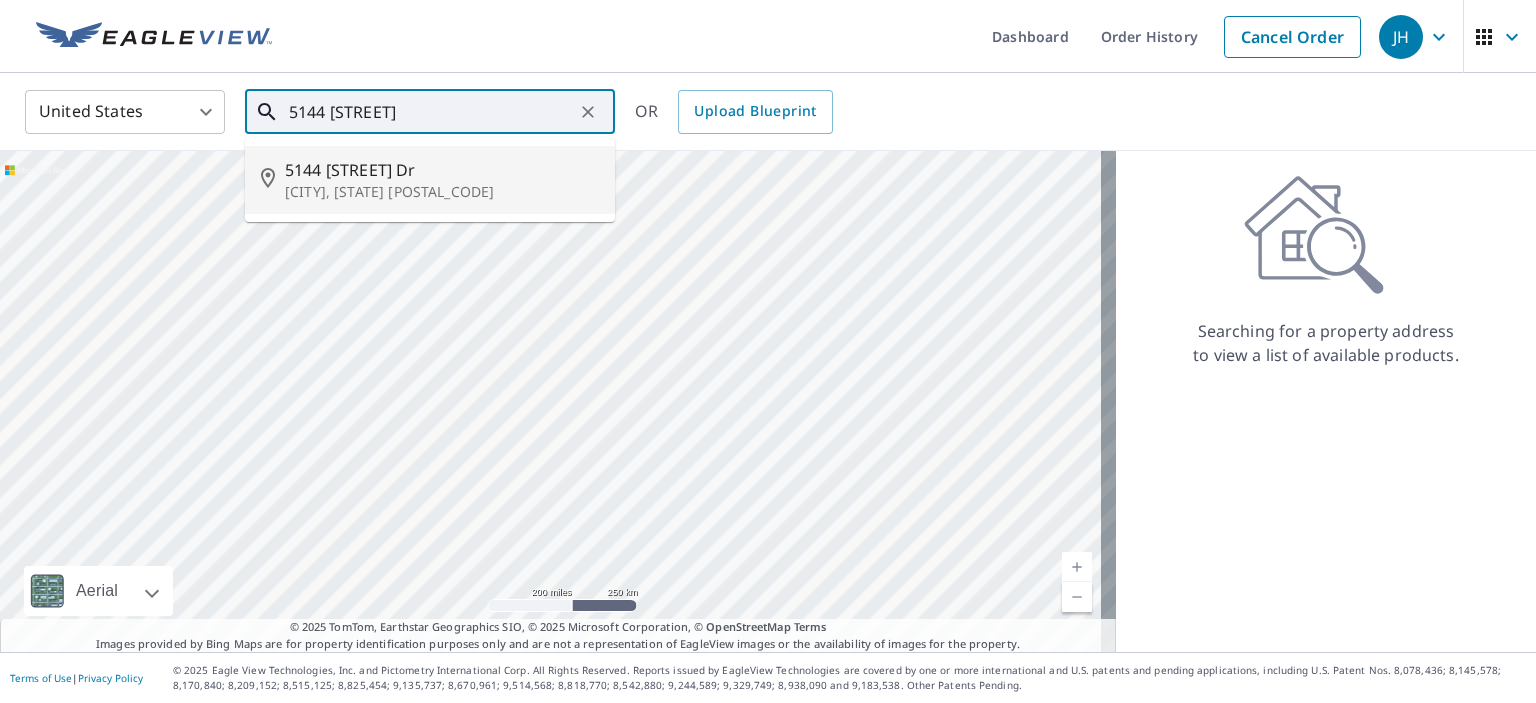 click on "[CITY], [STATE] [POSTAL_CODE]" at bounding box center (442, 192) 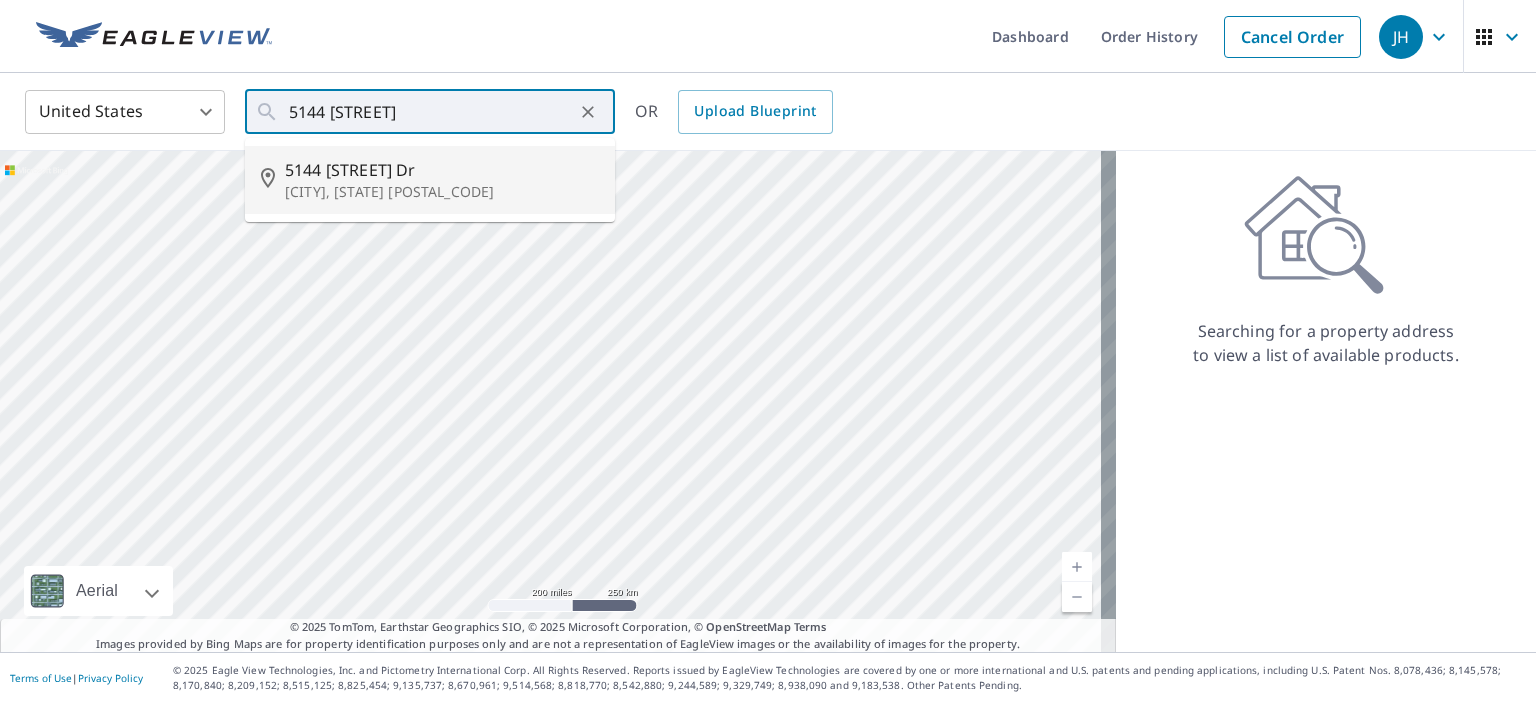 type on "5144 [STREET] Dr [CITY], [STATE] [POSTAL_CODE]" 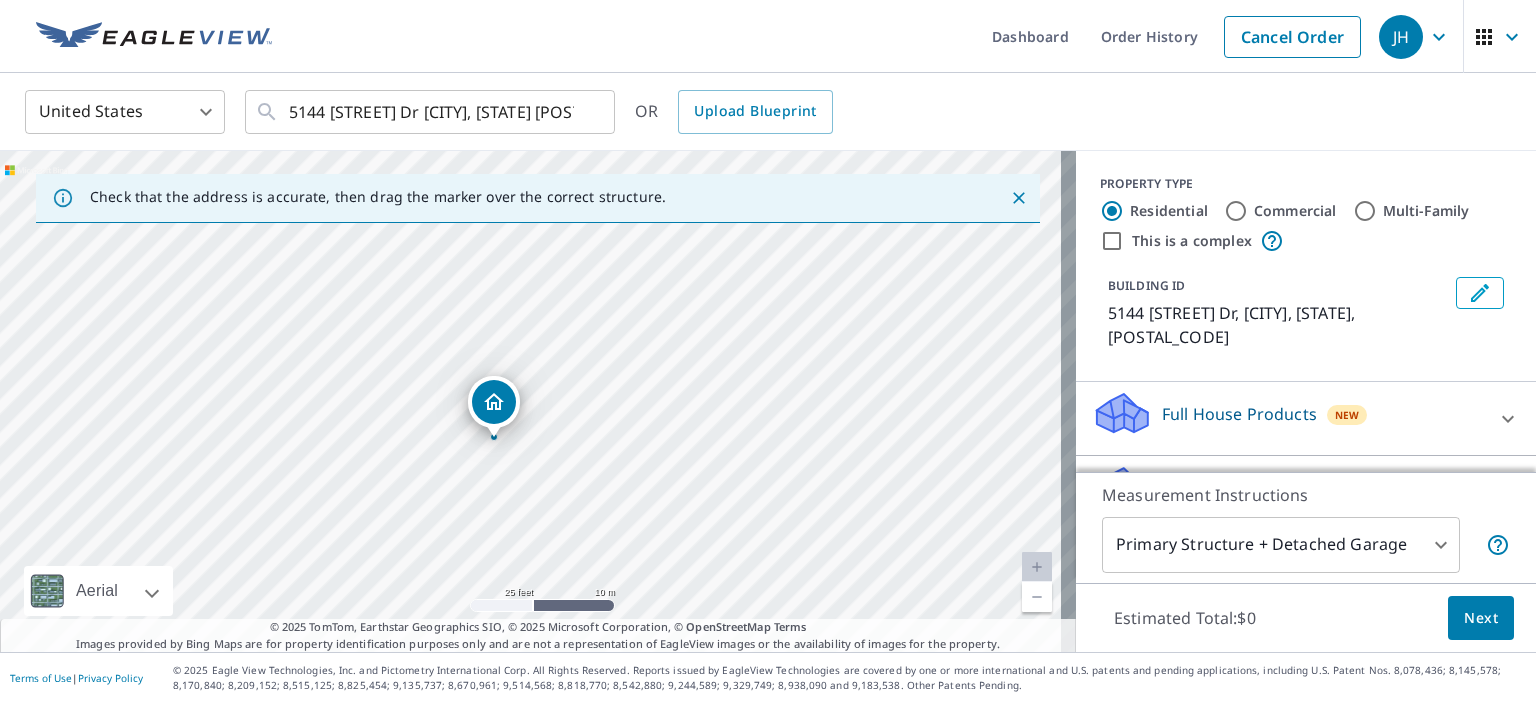 scroll, scrollTop: 100, scrollLeft: 0, axis: vertical 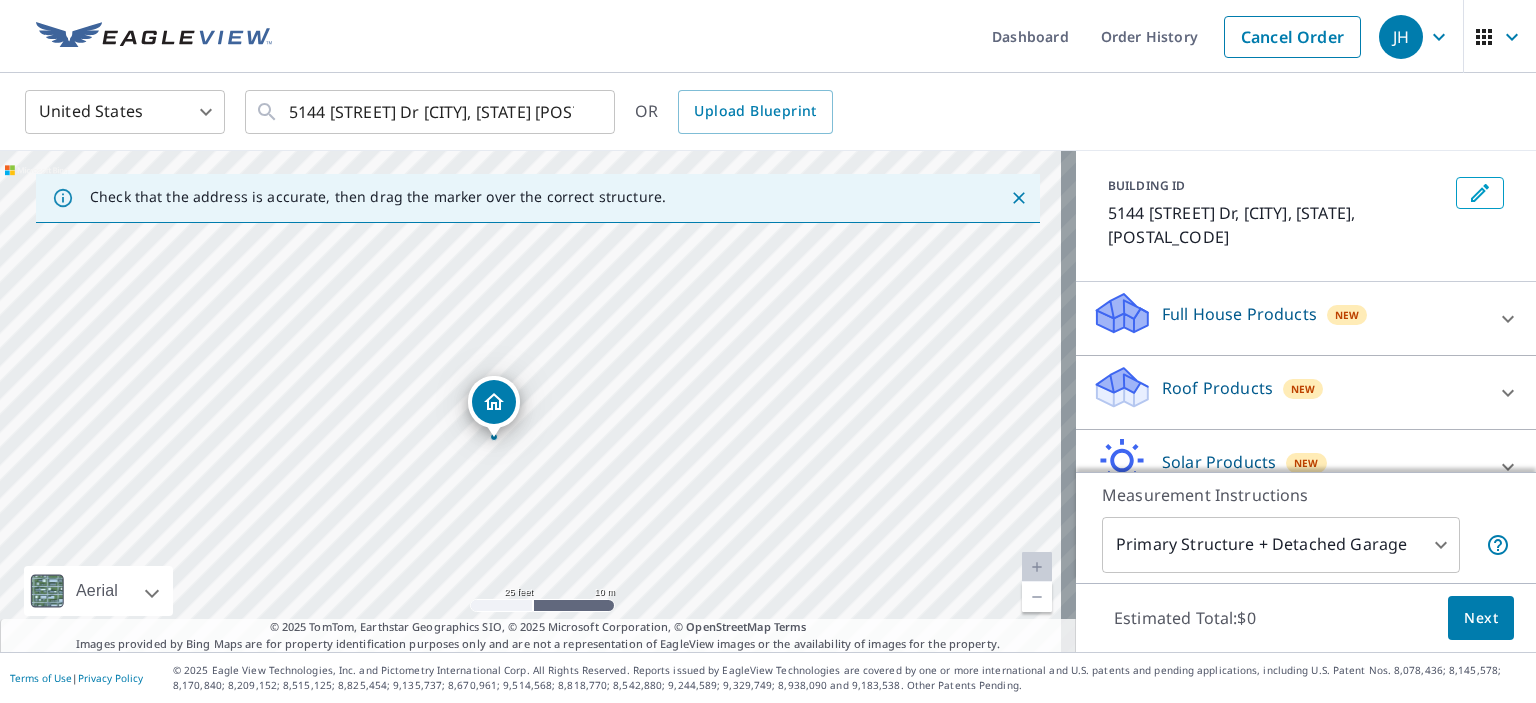 click 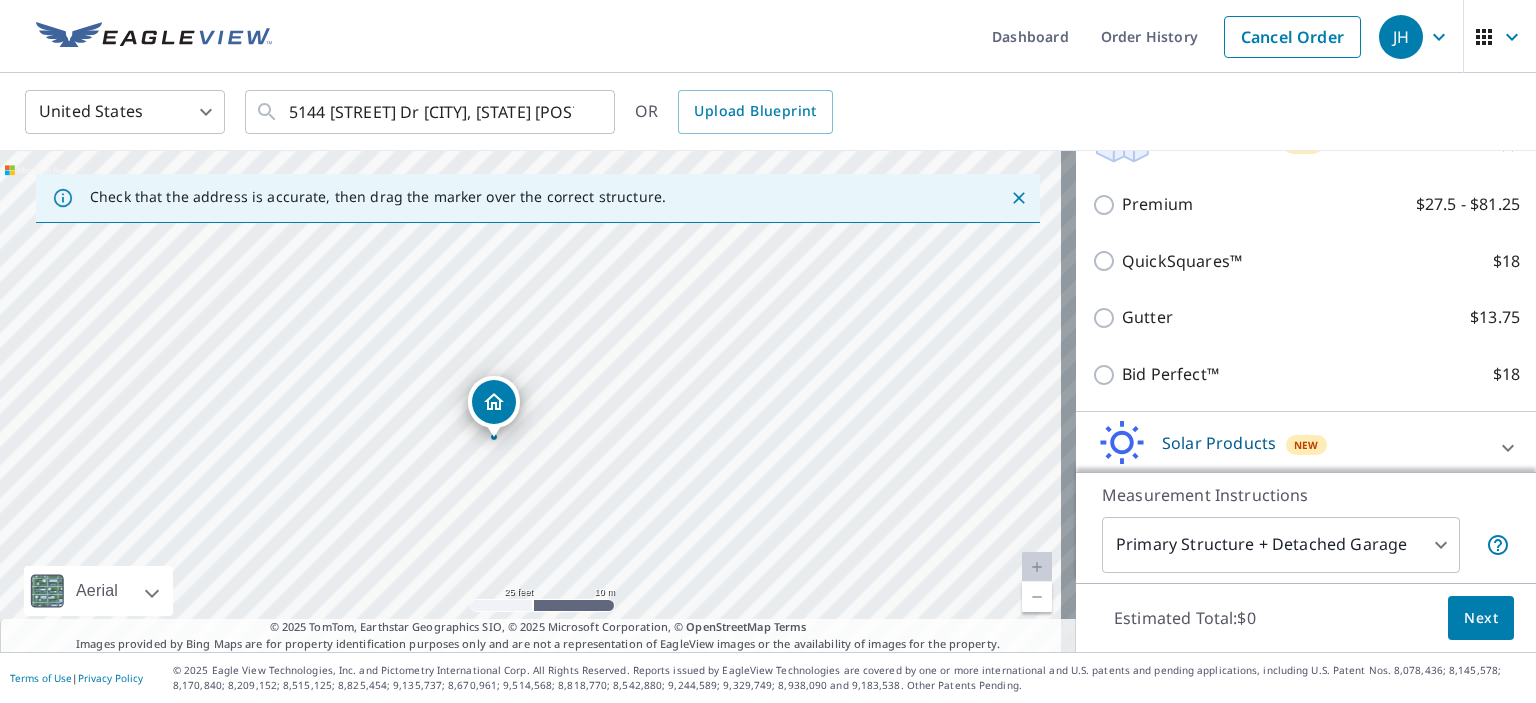 scroll, scrollTop: 300, scrollLeft: 0, axis: vertical 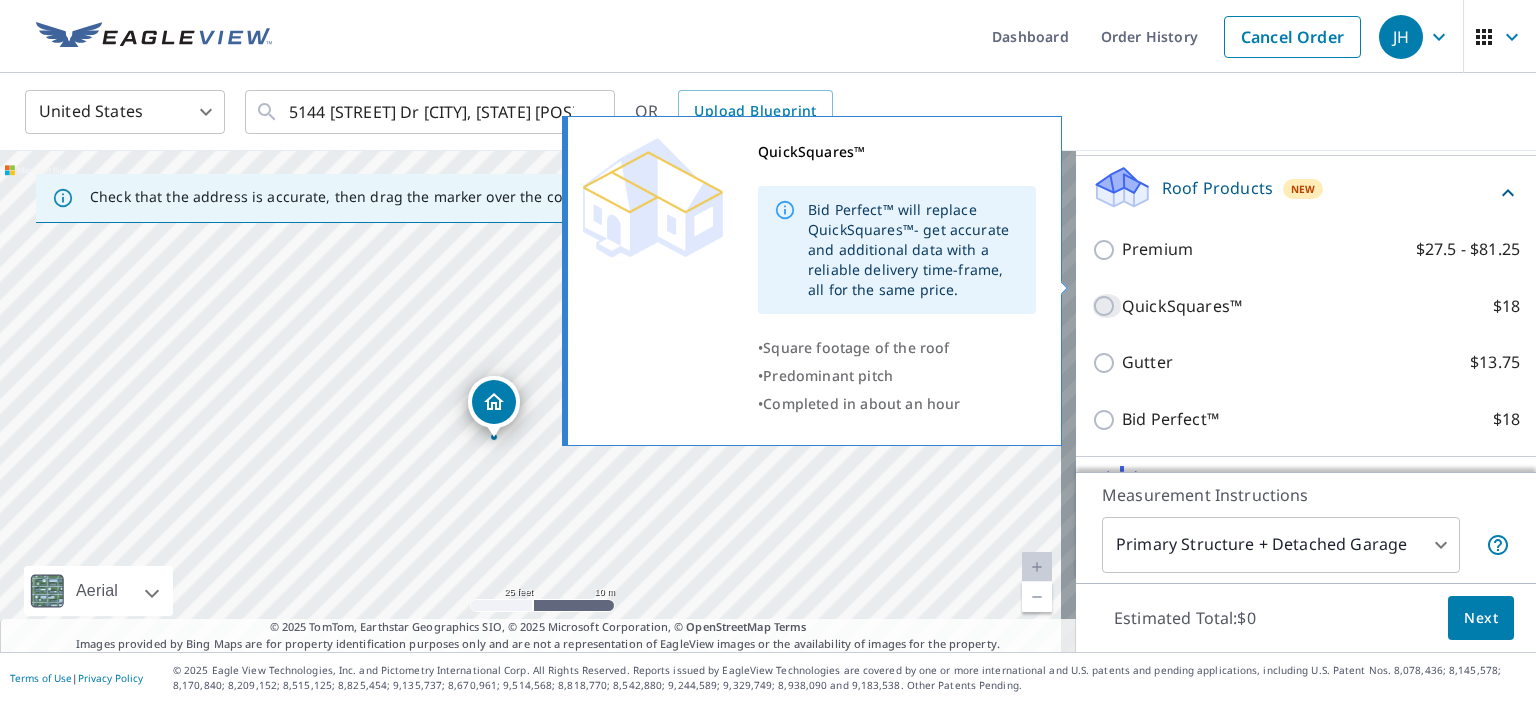click on "QuickSquares™ $18" at bounding box center (1107, 306) 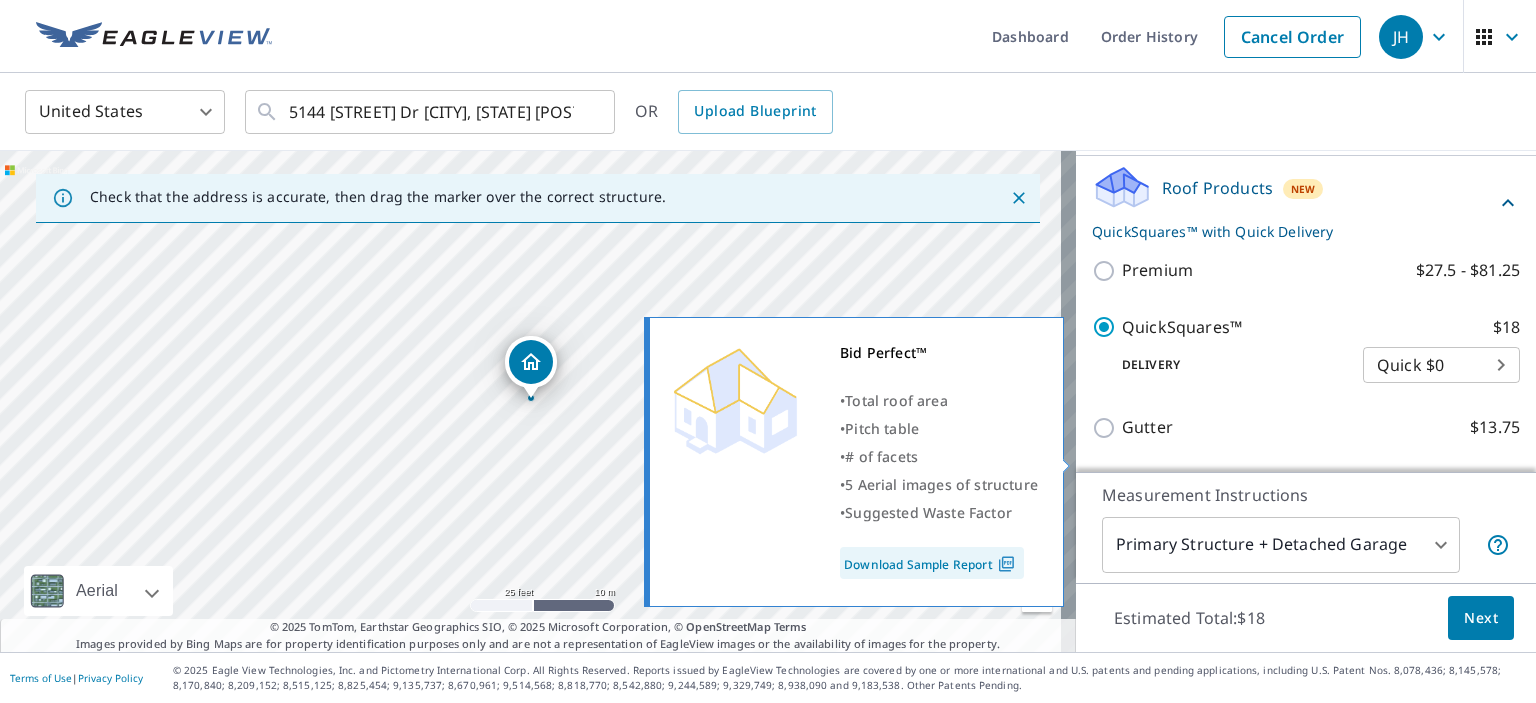 click on "Bid Perfect™ $18" at bounding box center [1107, 485] 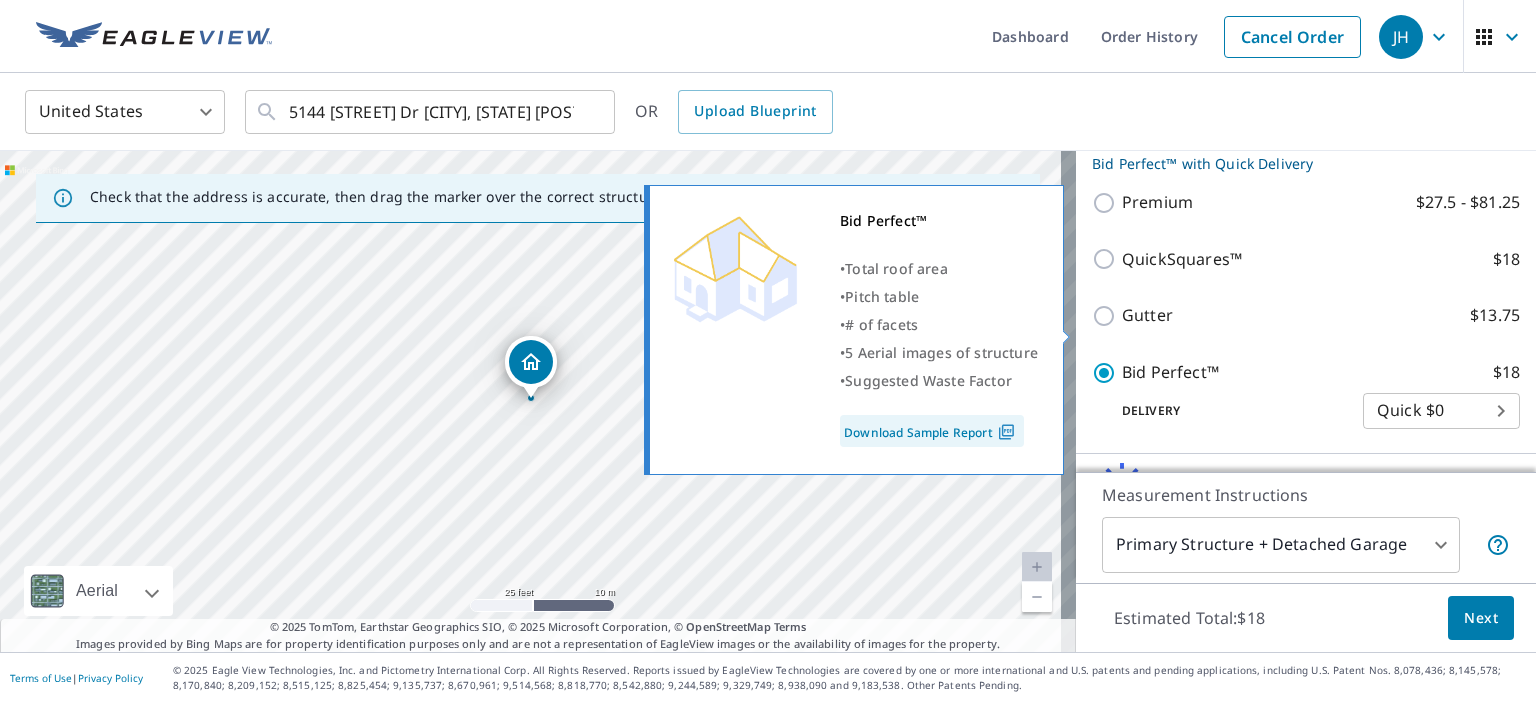 scroll, scrollTop: 471, scrollLeft: 0, axis: vertical 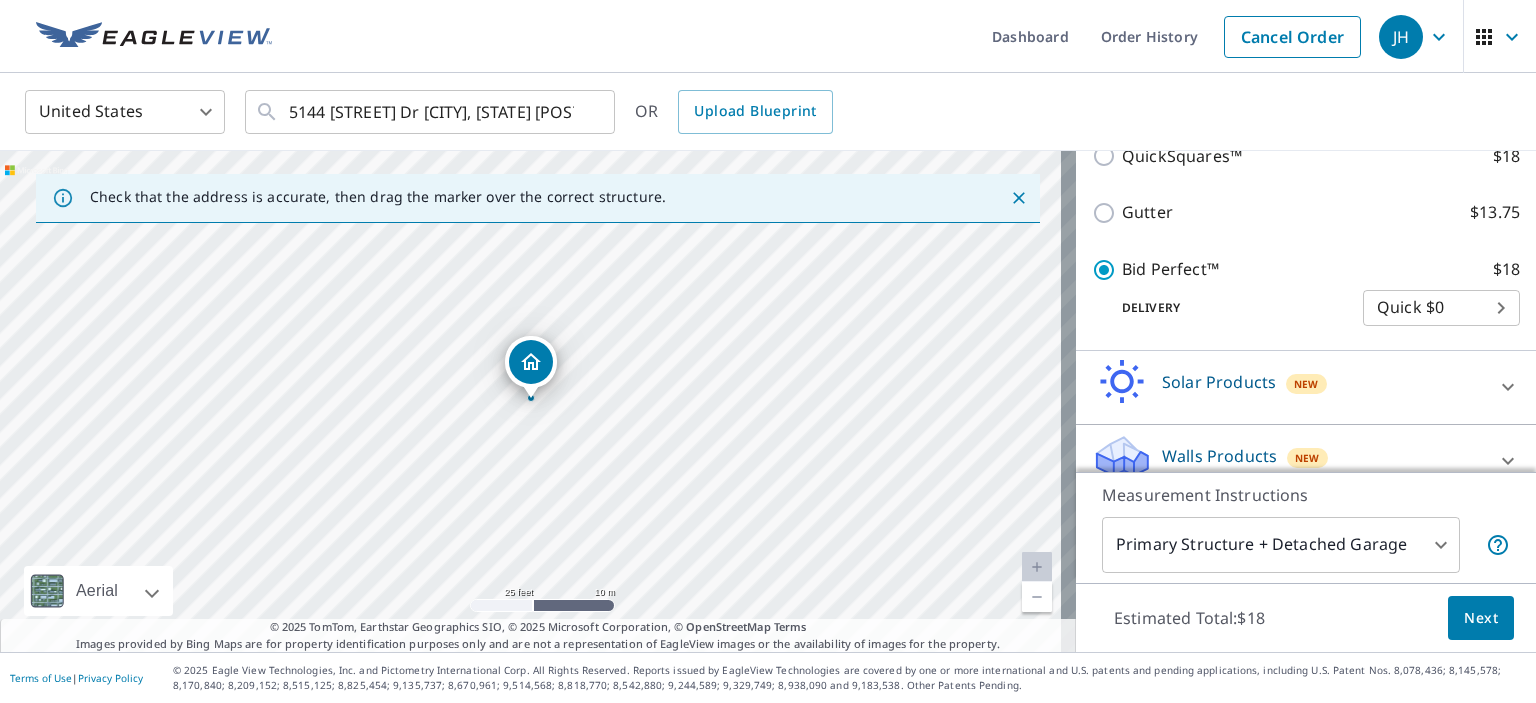 click on "Next" at bounding box center (1481, 618) 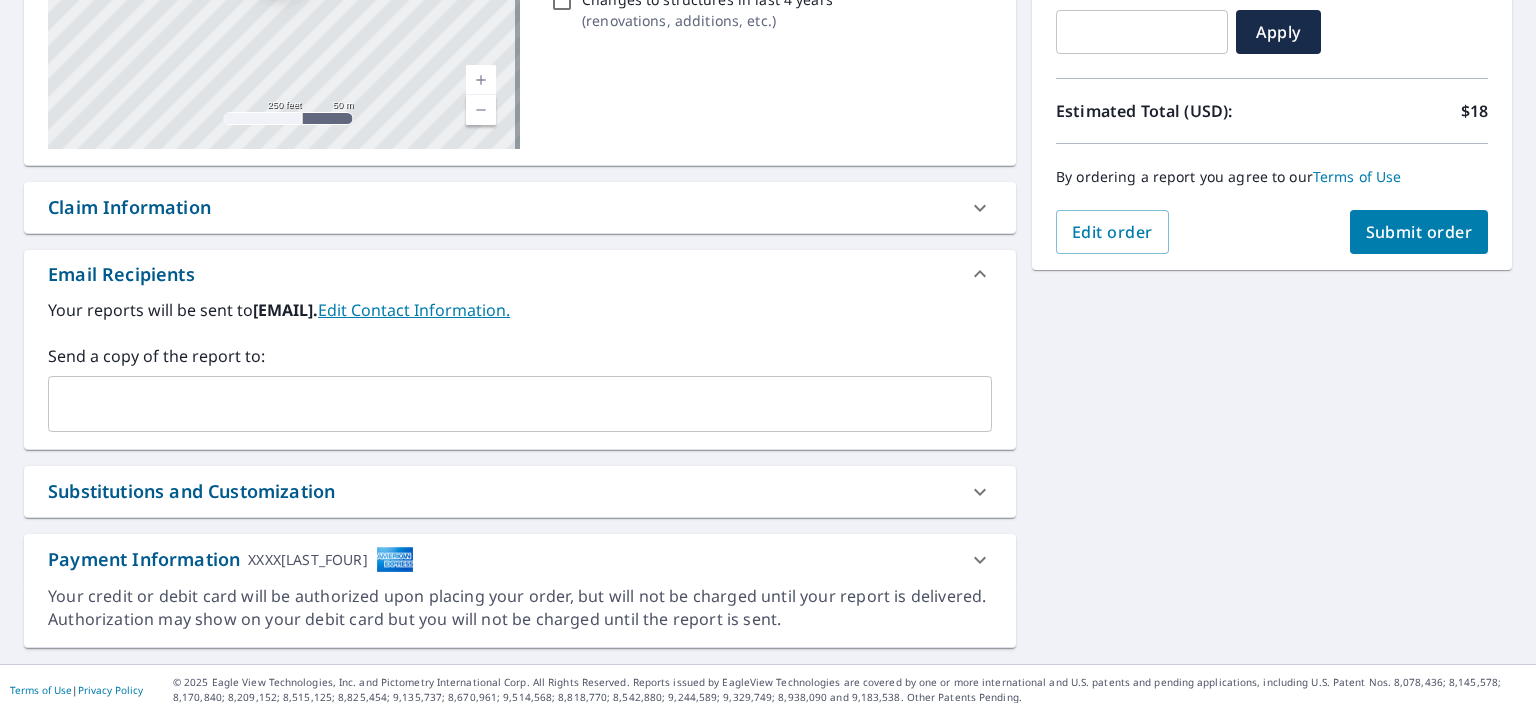 scroll, scrollTop: 378, scrollLeft: 0, axis: vertical 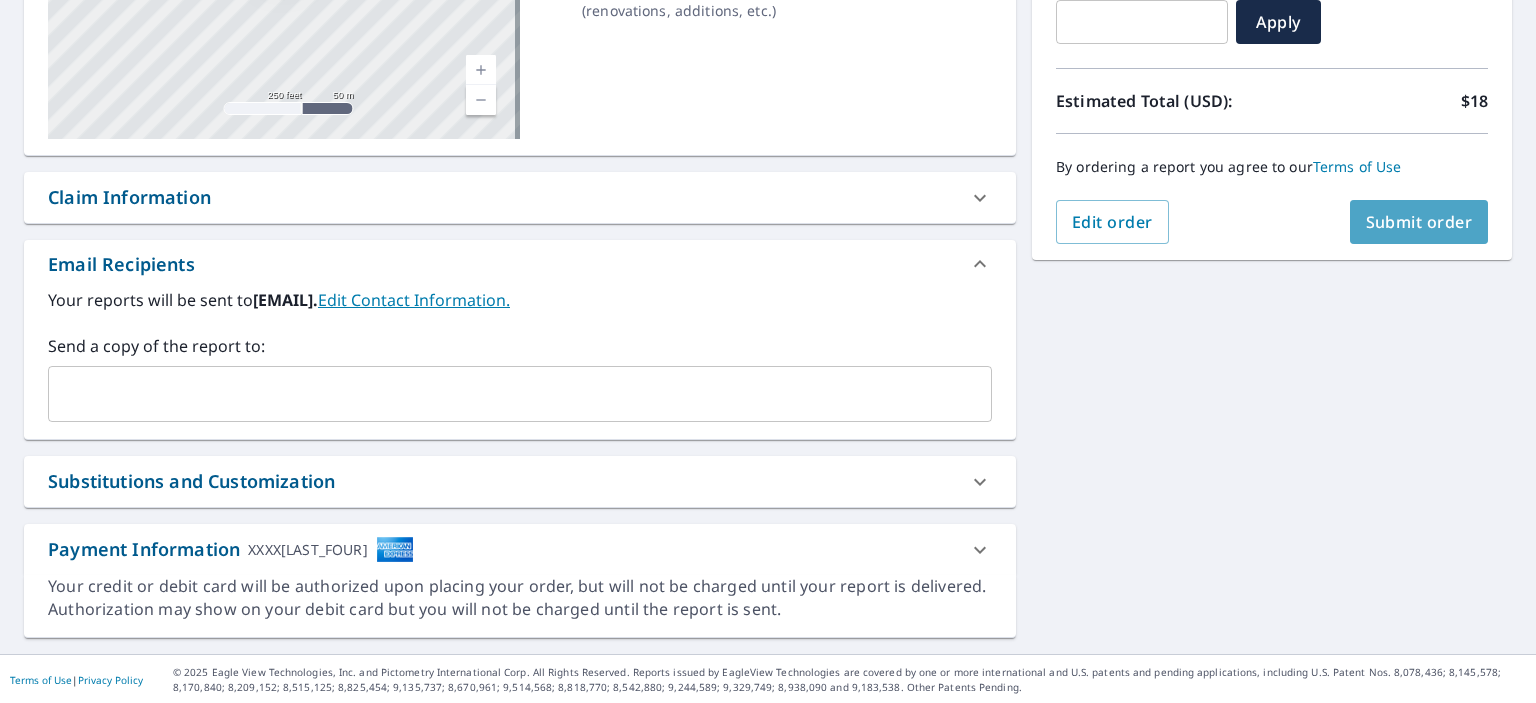click on "Submit order" at bounding box center [1419, 222] 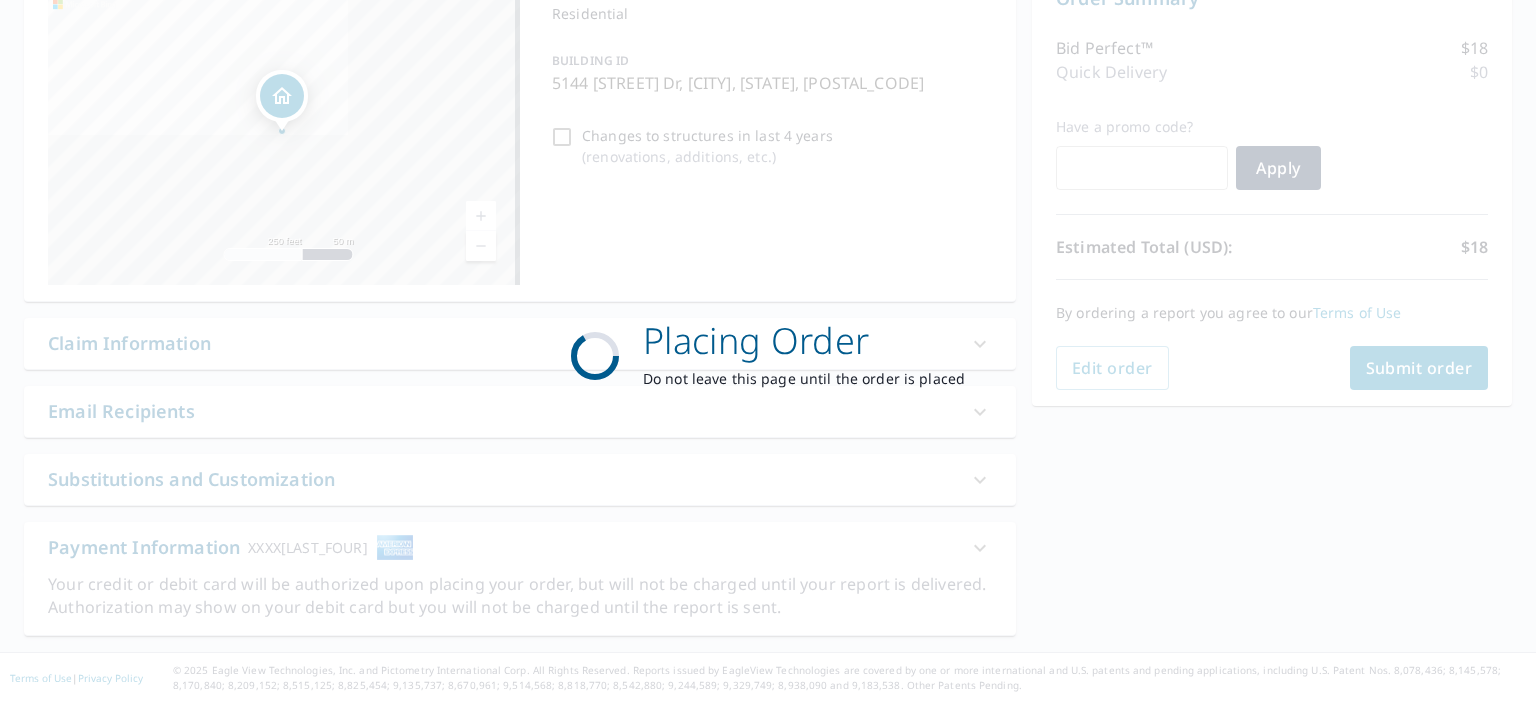 scroll, scrollTop: 230, scrollLeft: 0, axis: vertical 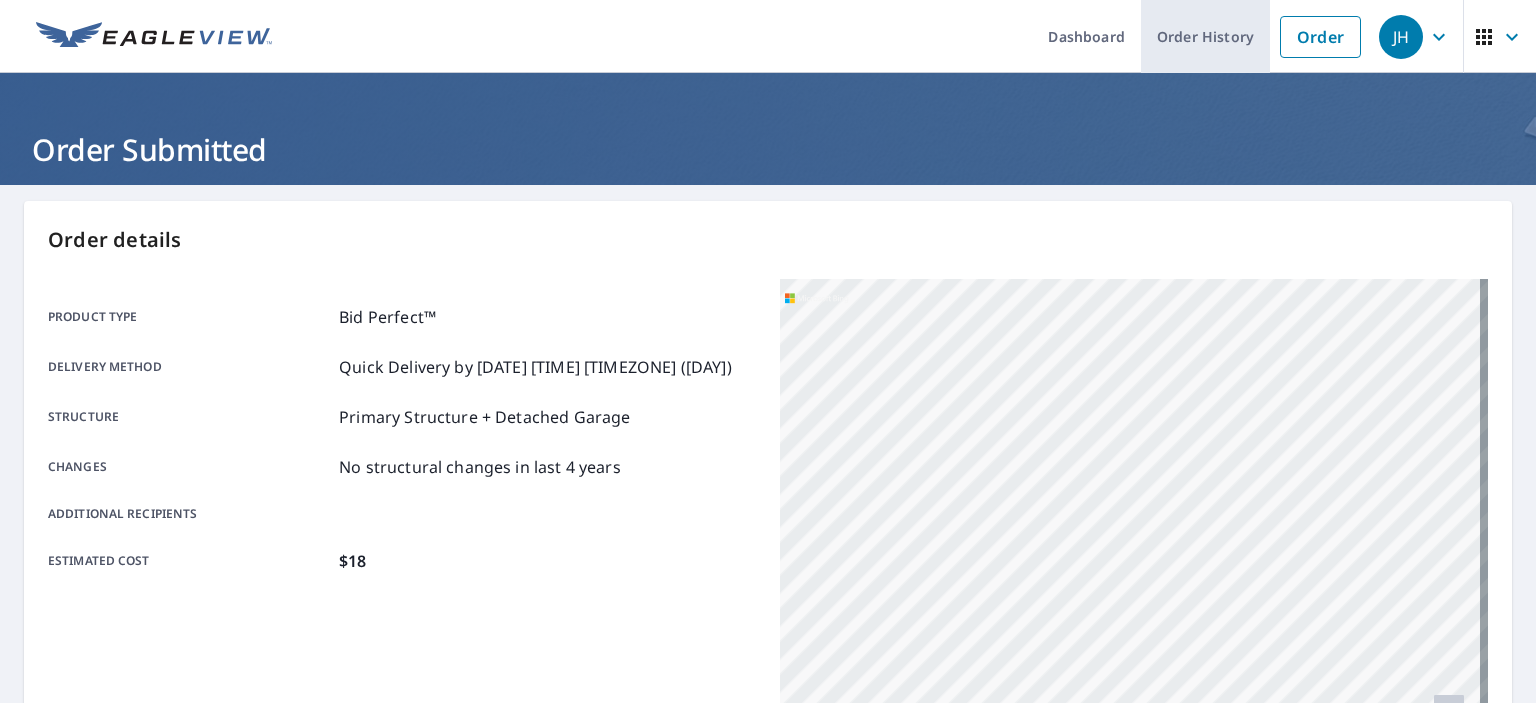 click on "Order History" at bounding box center [1205, 36] 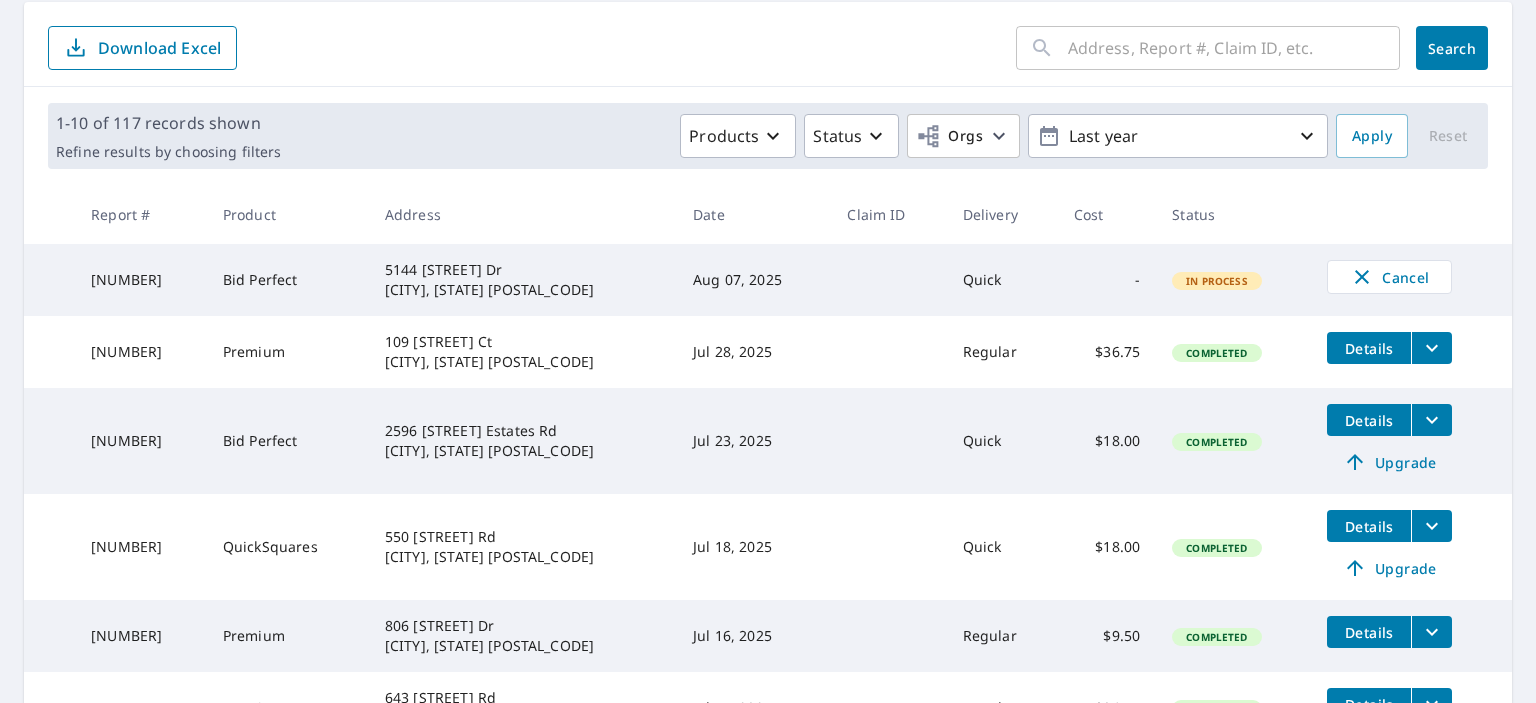 scroll, scrollTop: 200, scrollLeft: 0, axis: vertical 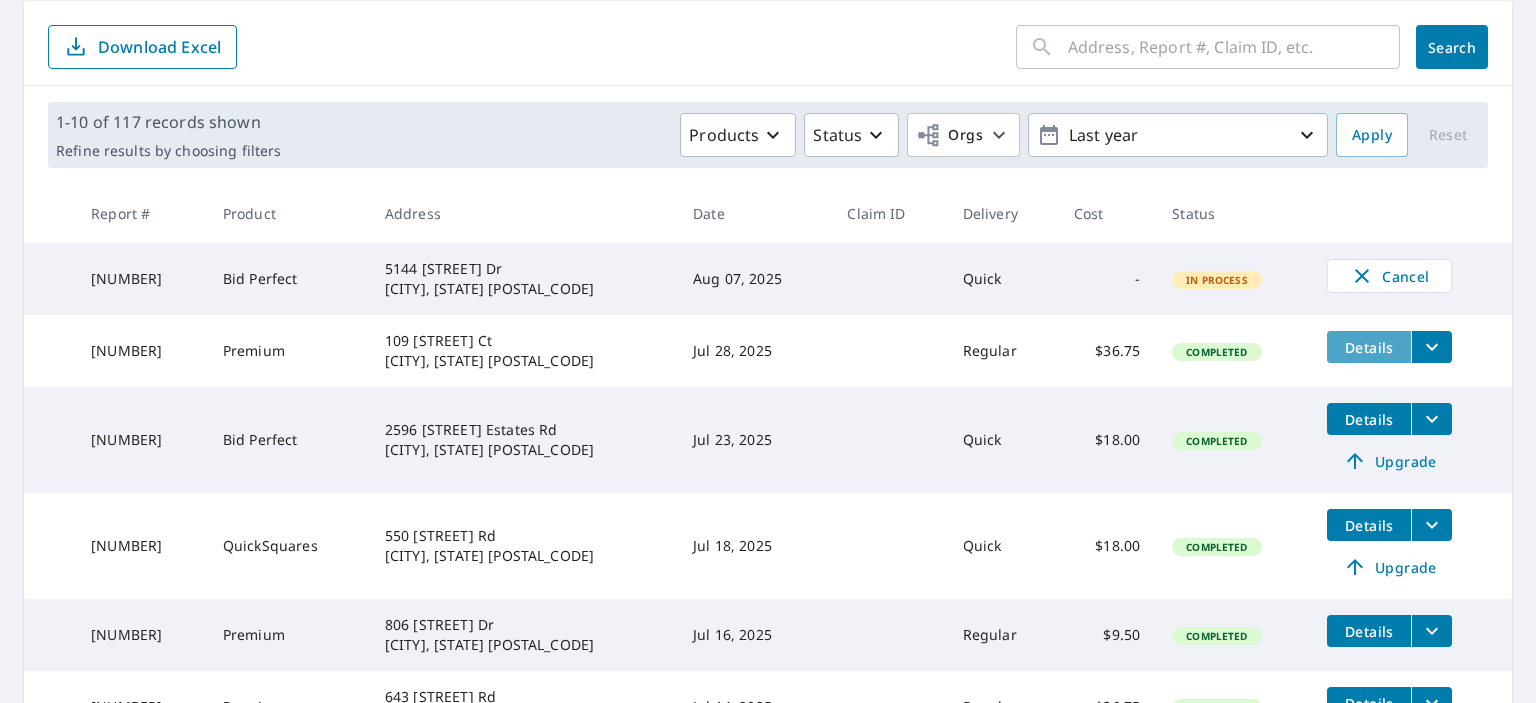 click on "Details" at bounding box center (1369, 347) 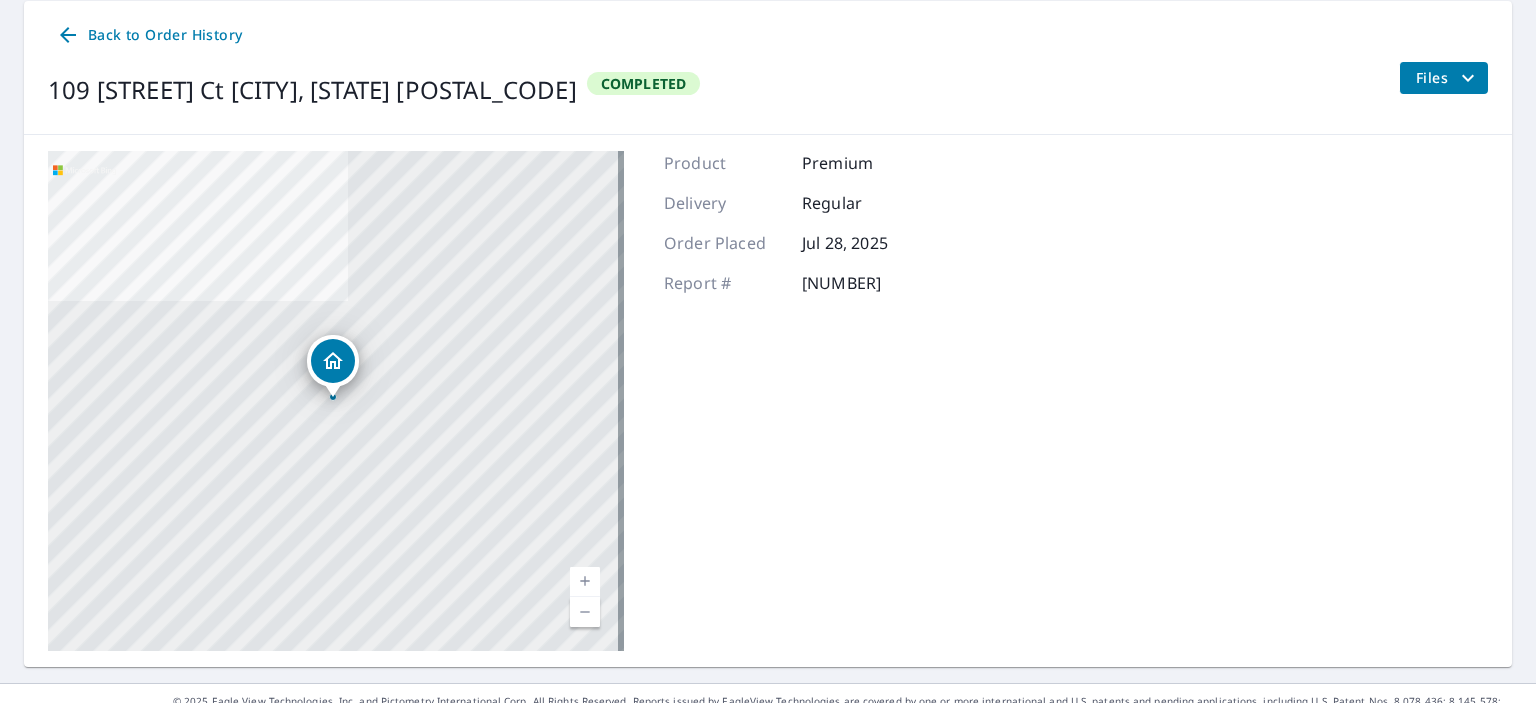 click on "Files" at bounding box center (1448, 78) 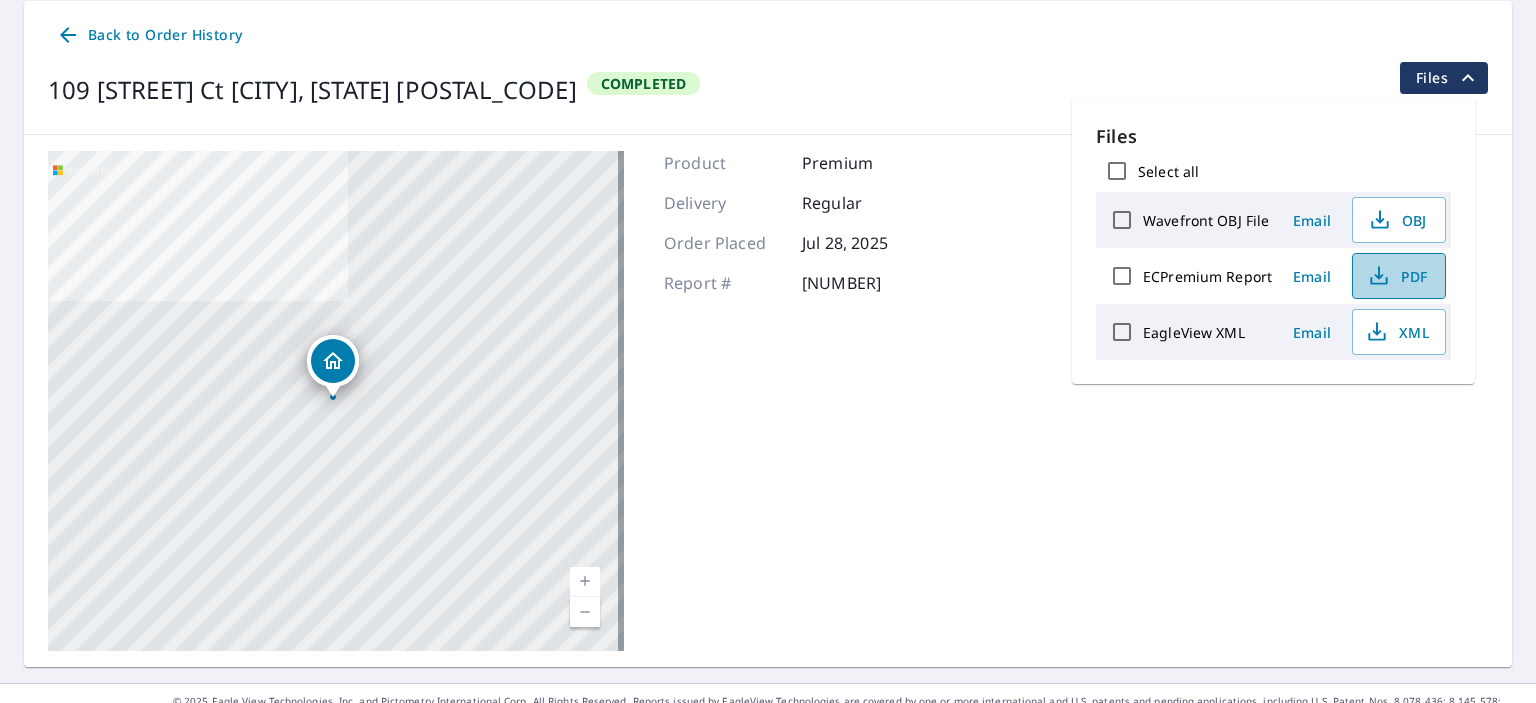 click on "PDF" at bounding box center [1397, 276] 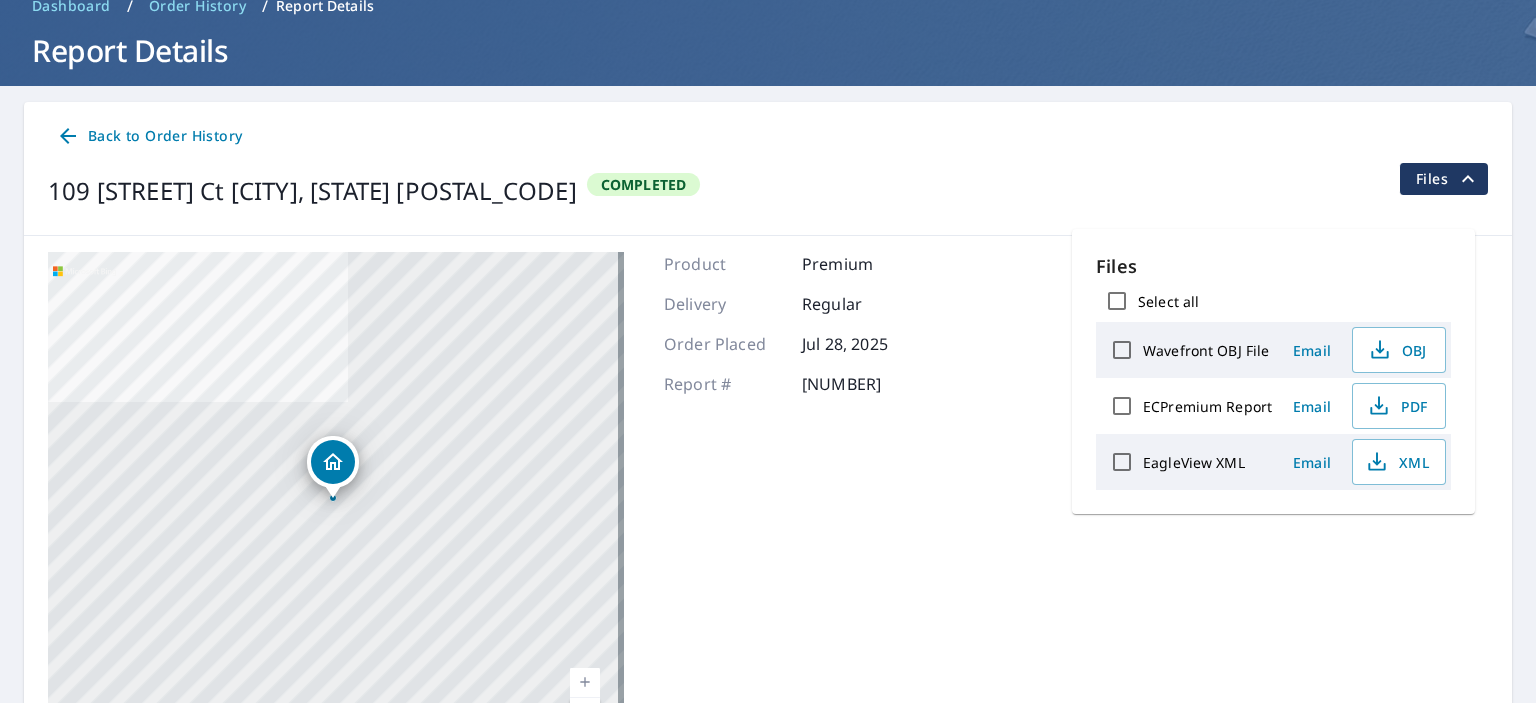 scroll, scrollTop: 0, scrollLeft: 0, axis: both 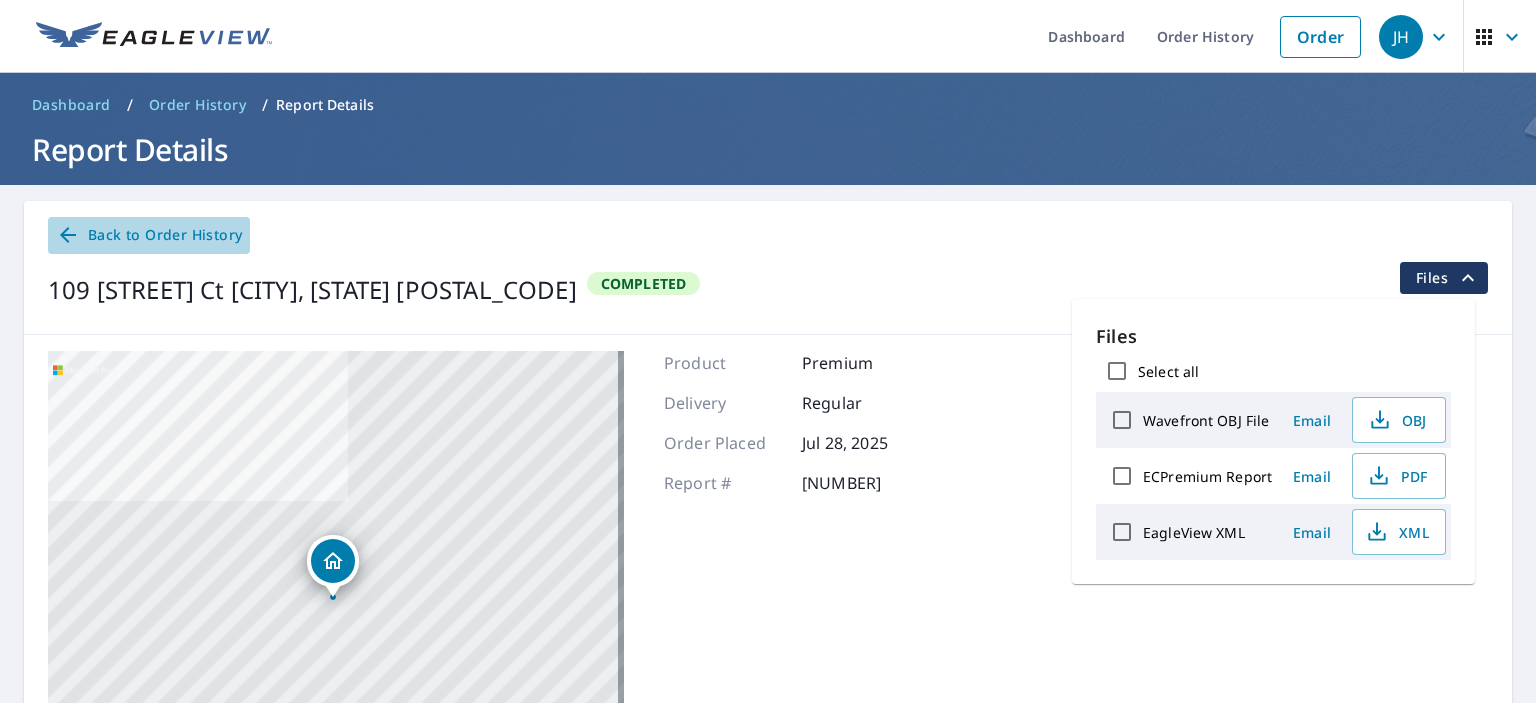 click 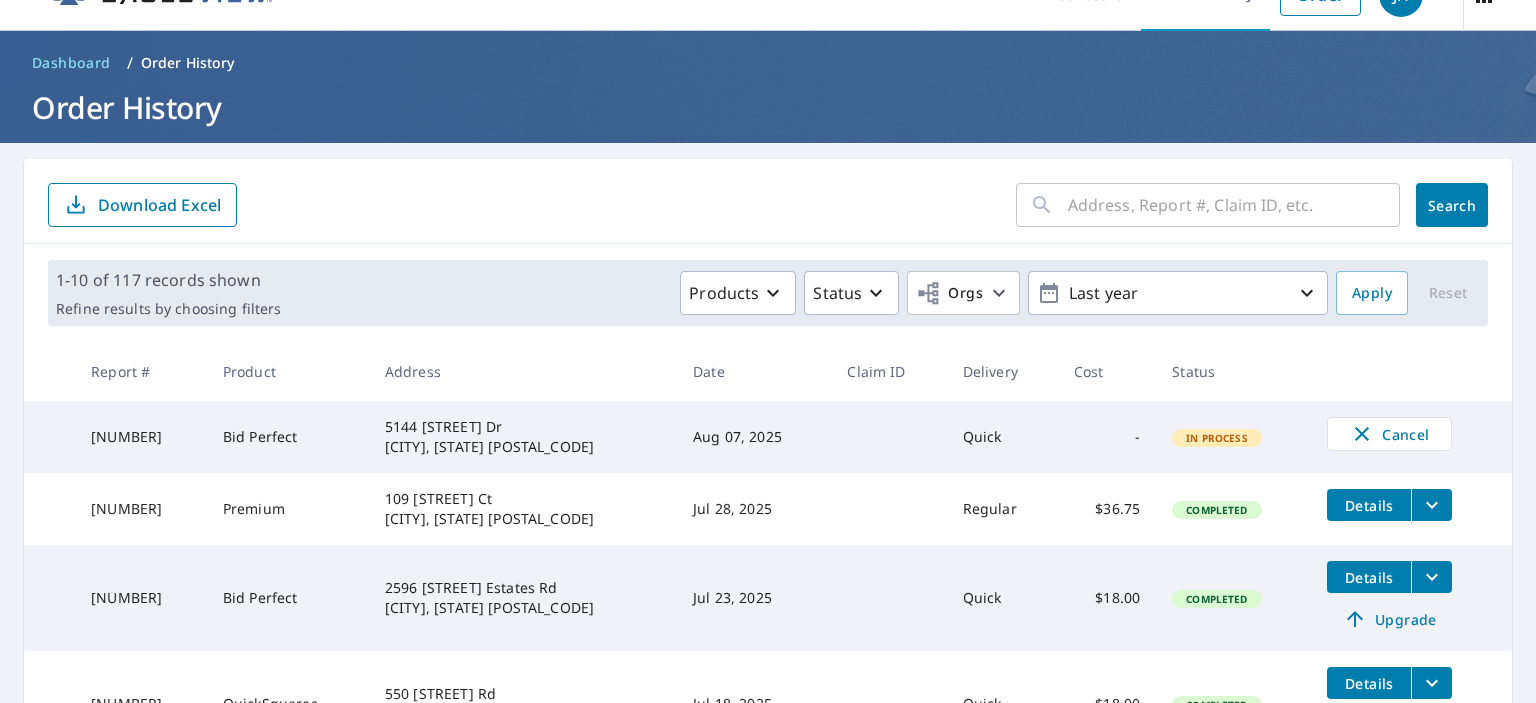 scroll, scrollTop: 0, scrollLeft: 0, axis: both 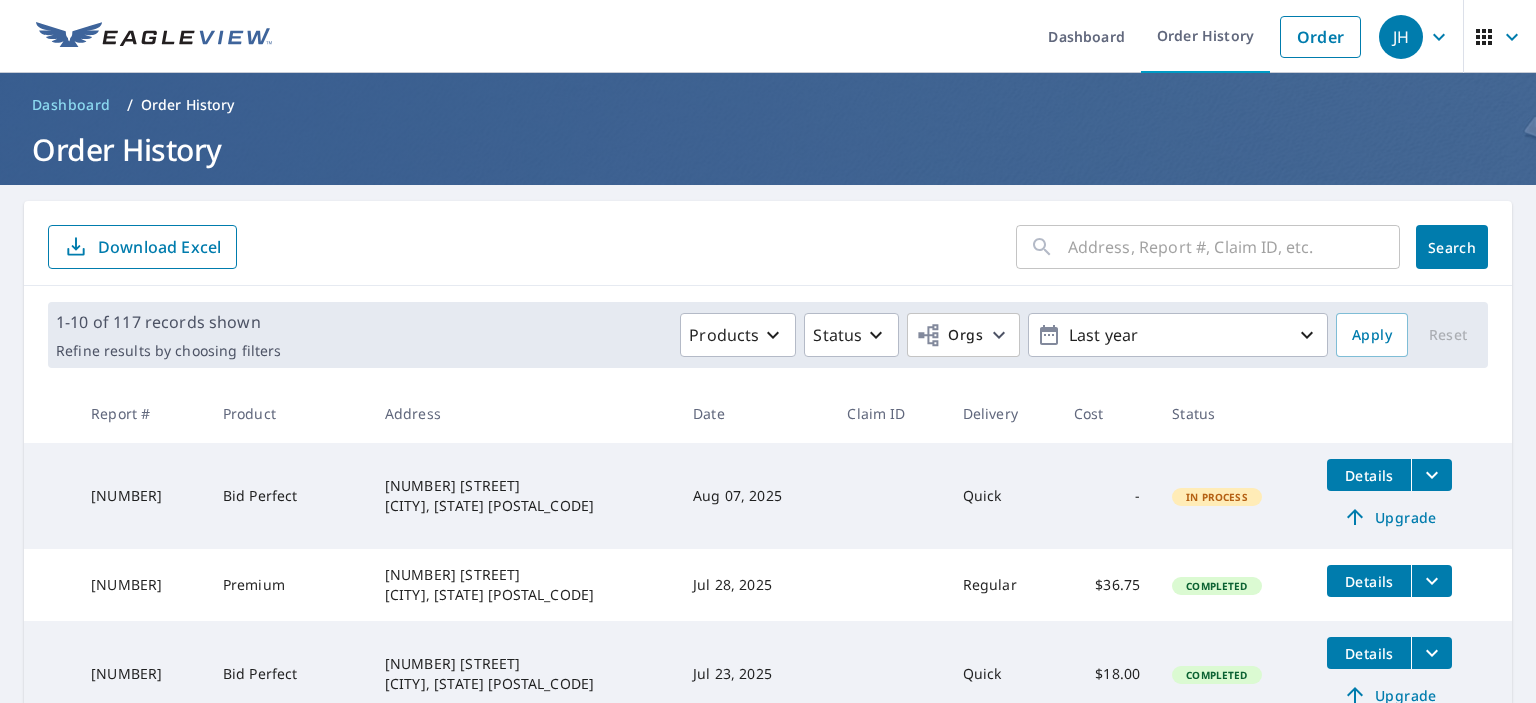 click on "Details" at bounding box center (1369, 475) 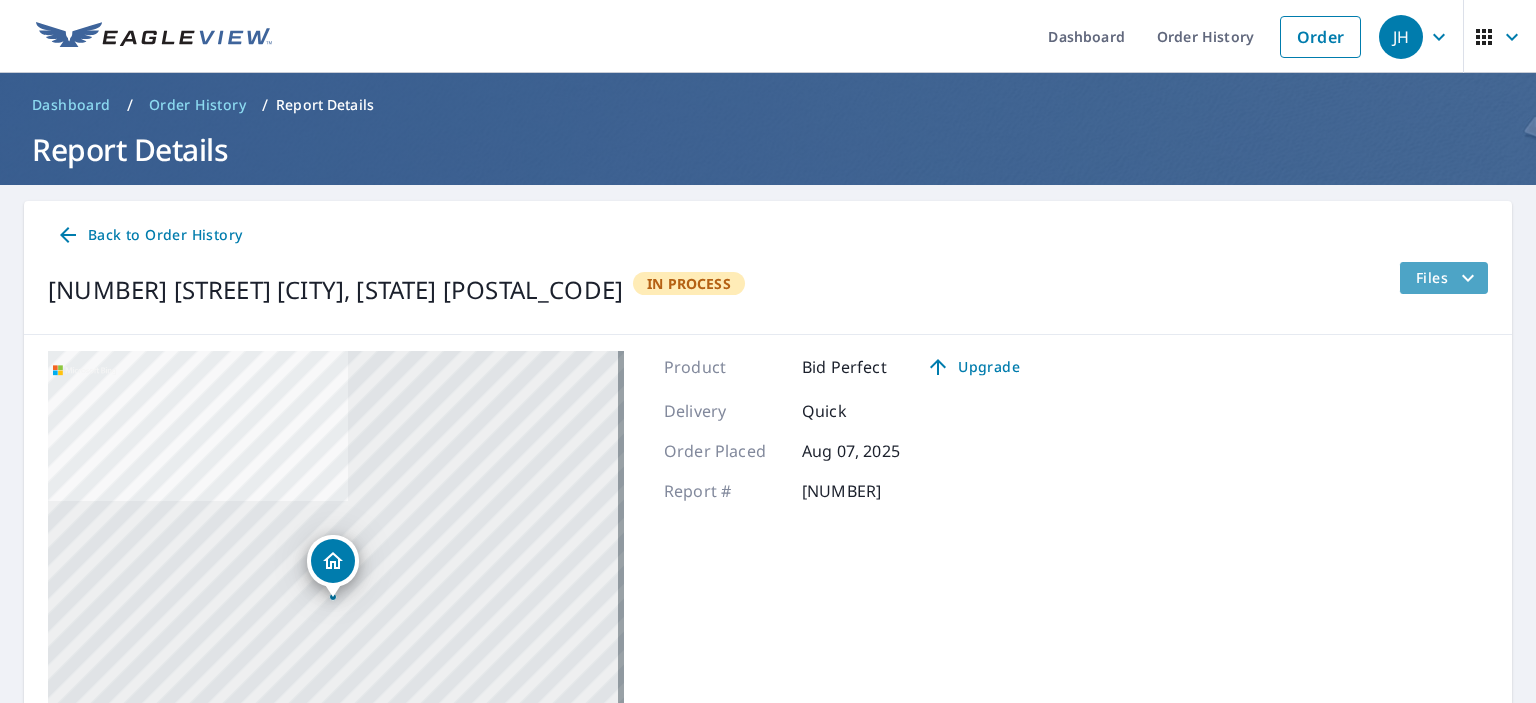 click 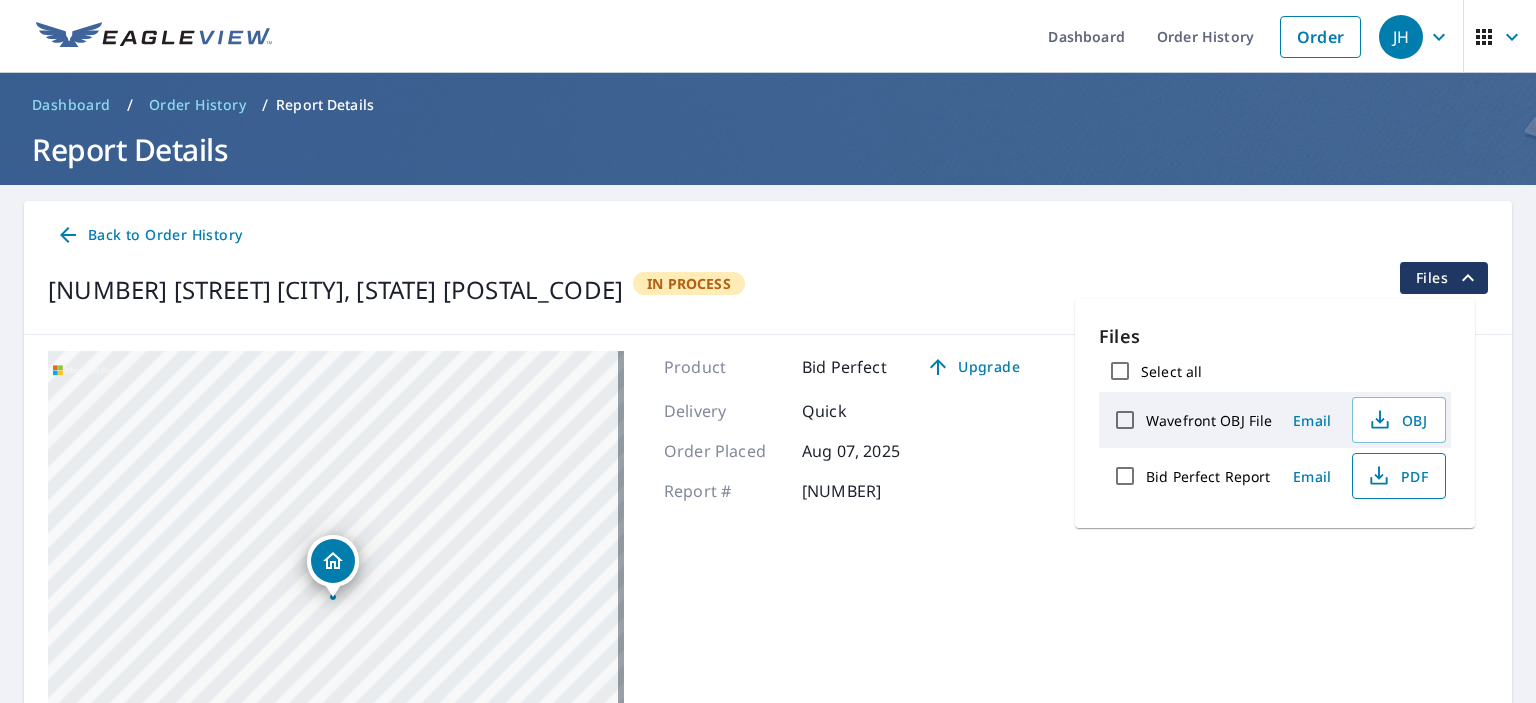 click on "PDF" at bounding box center (1397, 476) 